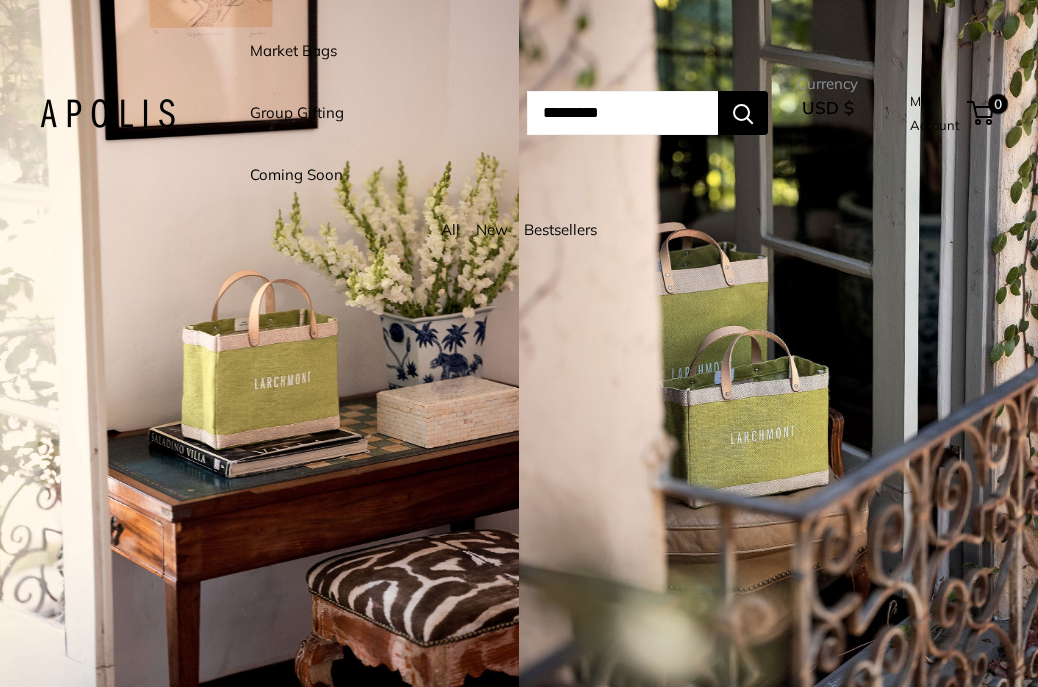 scroll, scrollTop: 0, scrollLeft: 0, axis: both 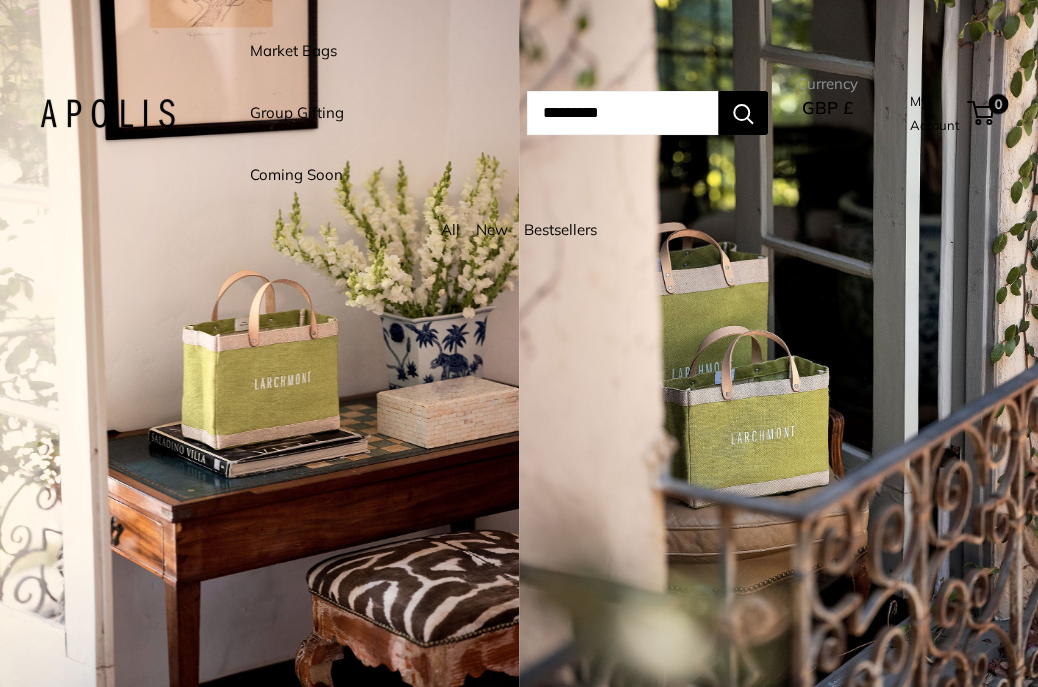drag, startPoint x: 0, startPoint y: 0, endPoint x: 307, endPoint y: 47, distance: 310.57687 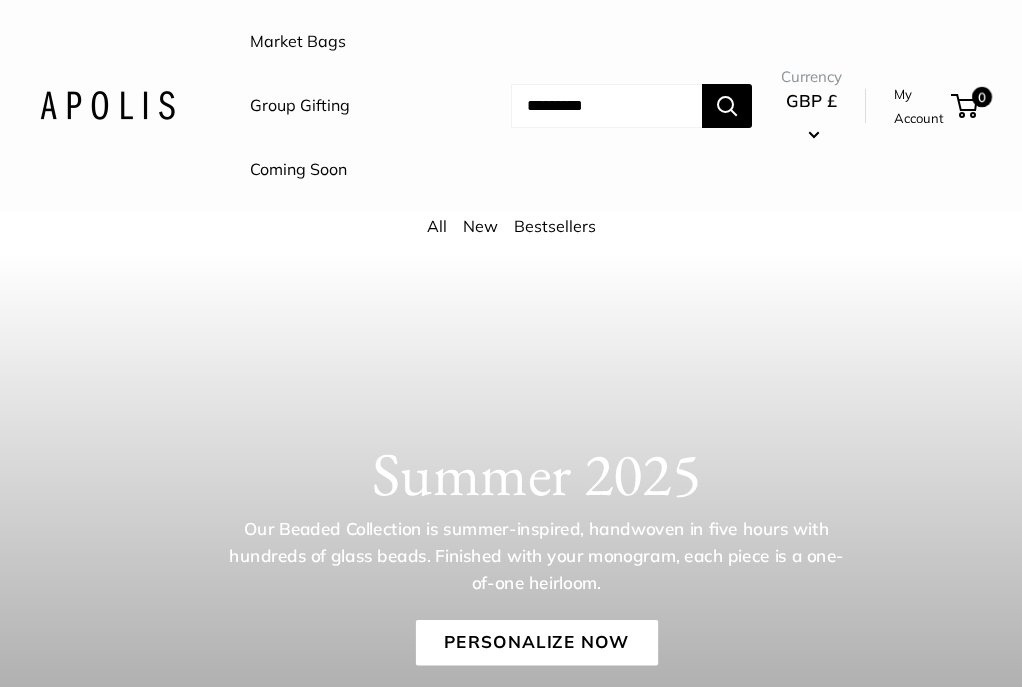 scroll, scrollTop: 0, scrollLeft: 0, axis: both 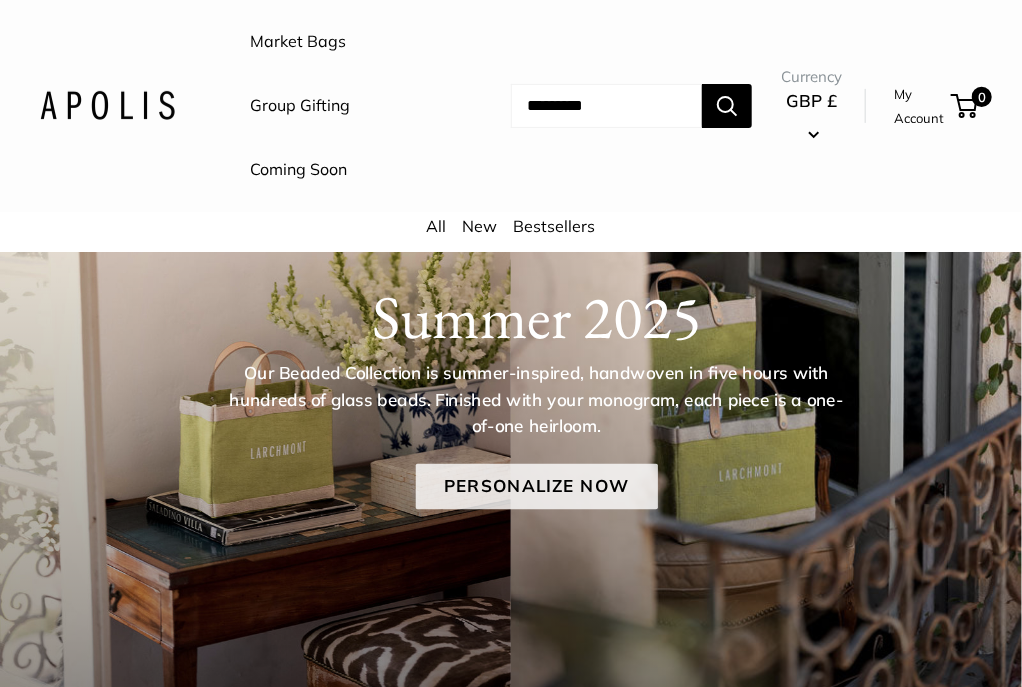 click on "Personalize Now" at bounding box center [536, 487] 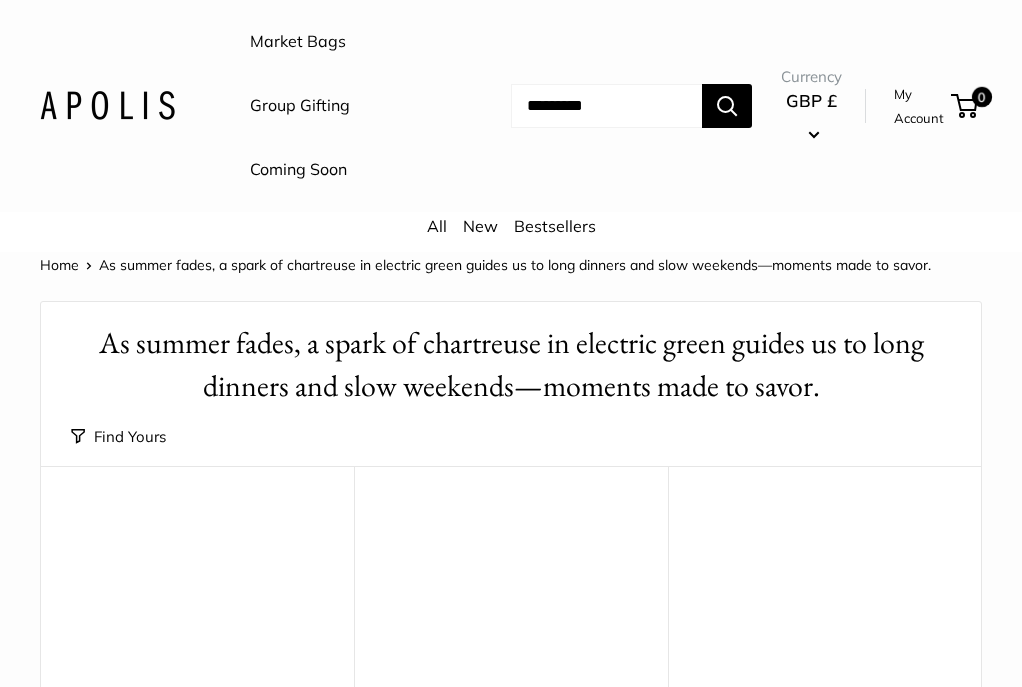 scroll, scrollTop: 0, scrollLeft: 0, axis: both 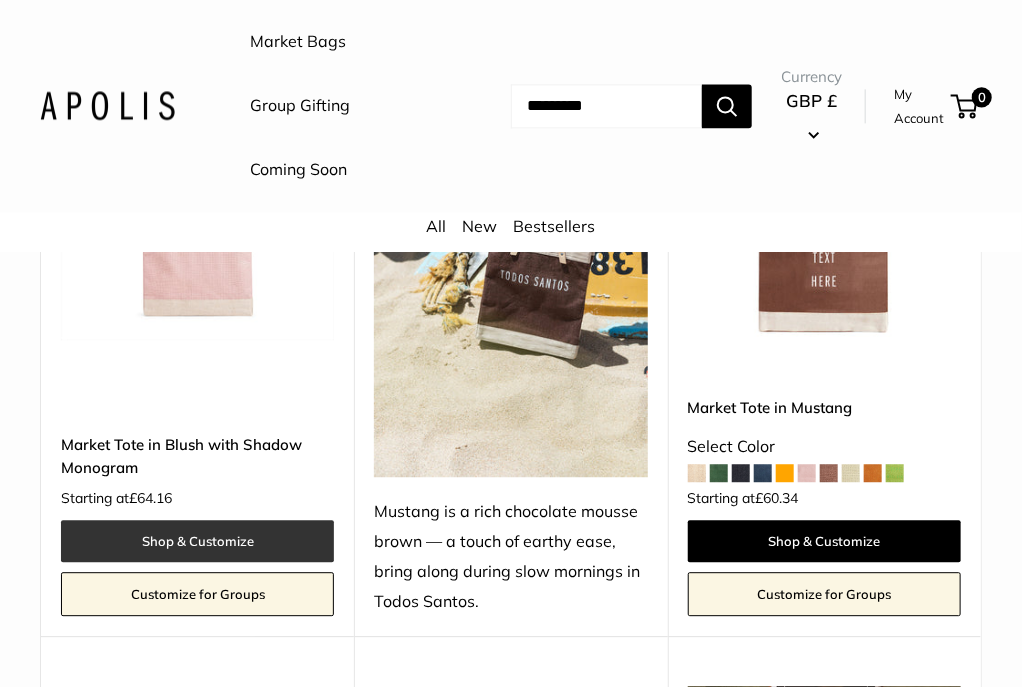 click on "Shop & Customize" at bounding box center (197, 541) 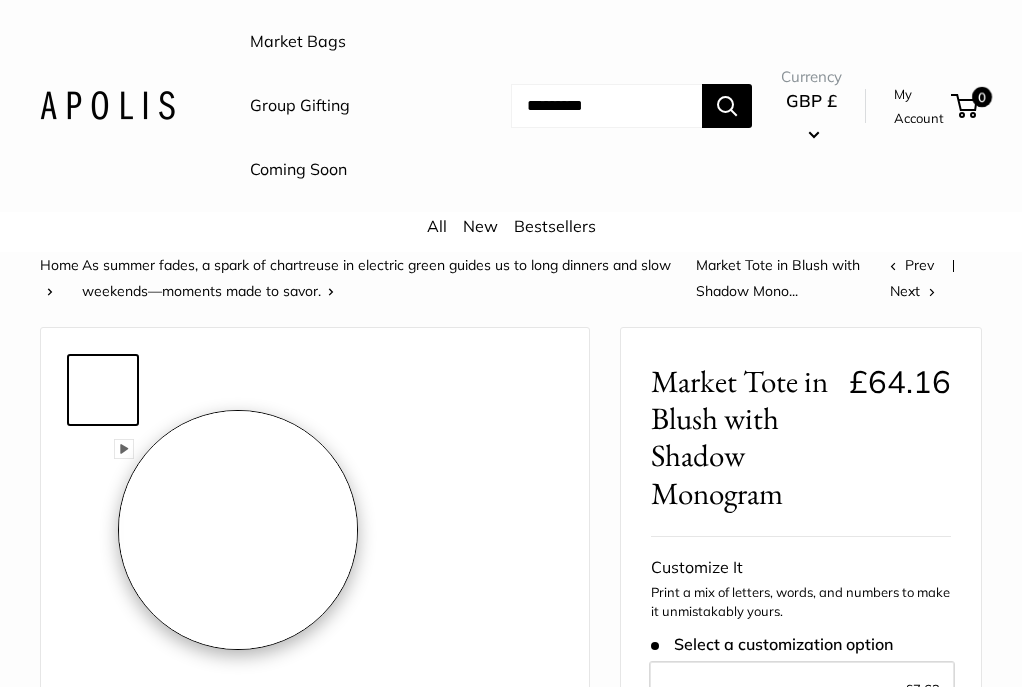 scroll, scrollTop: 0, scrollLeft: 0, axis: both 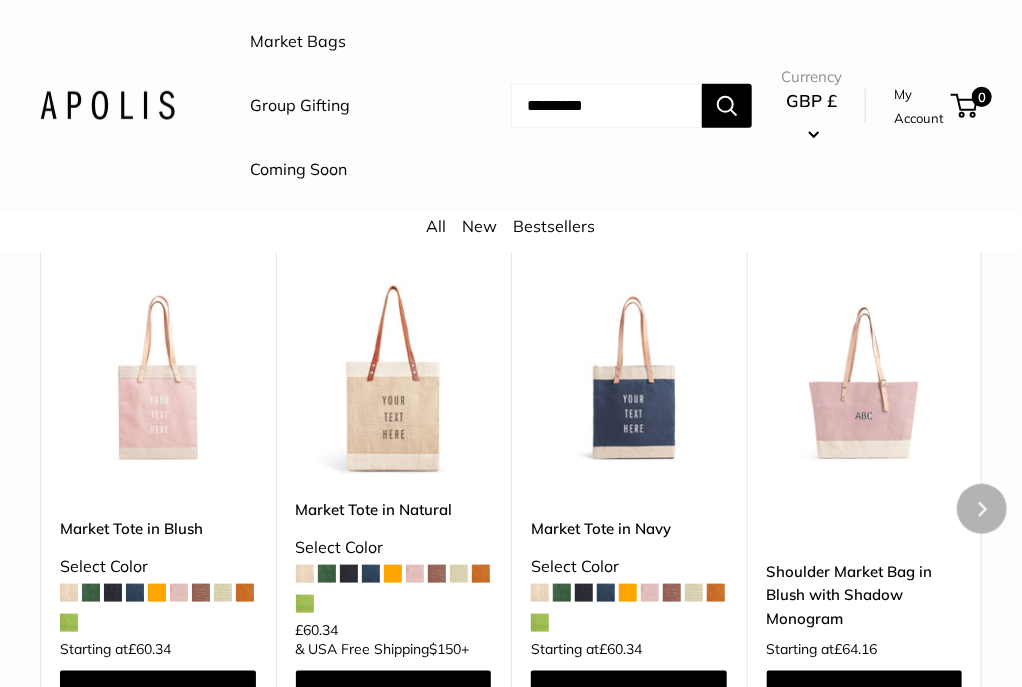 click at bounding box center [0, 0] 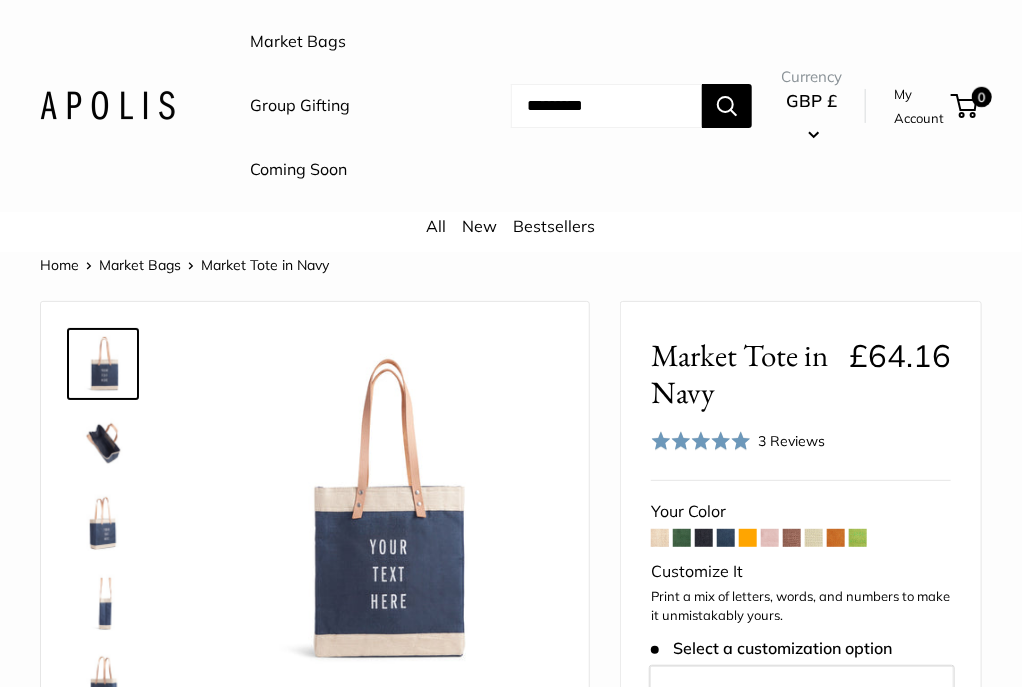 scroll, scrollTop: 80, scrollLeft: 0, axis: vertical 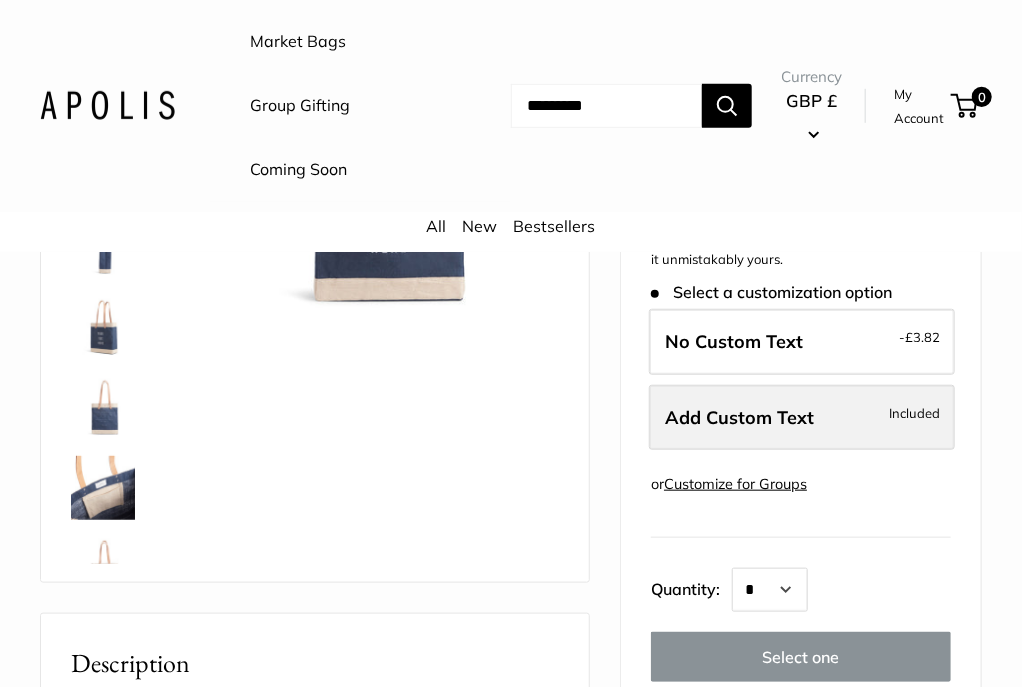 click on "Add Custom Text" at bounding box center (739, 417) 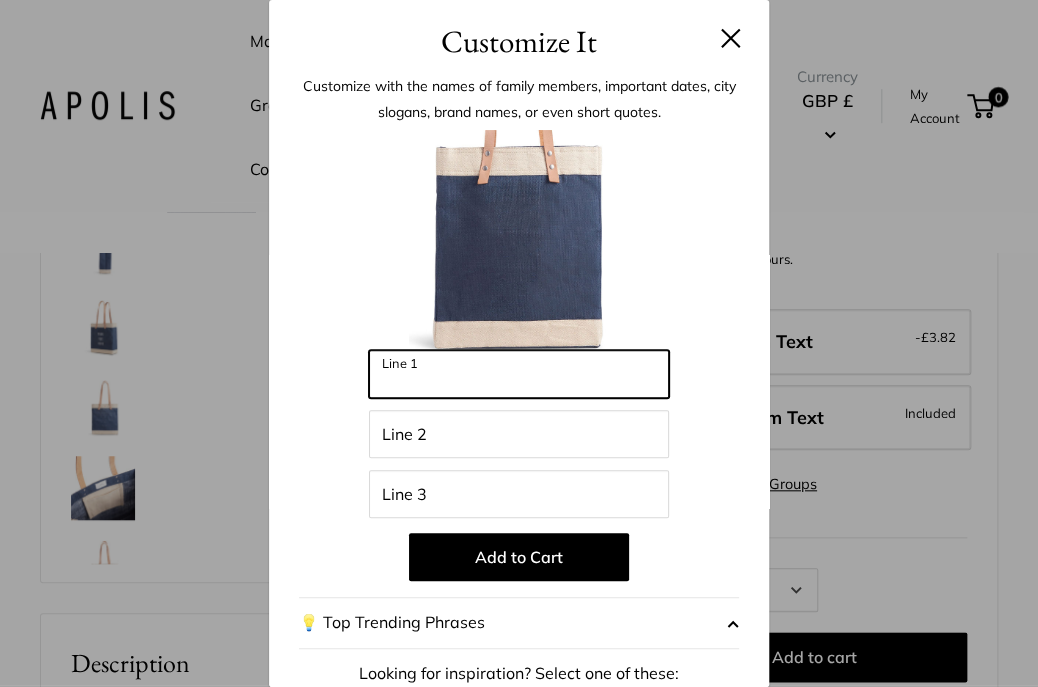 click on "Line 1" at bounding box center (519, 374) 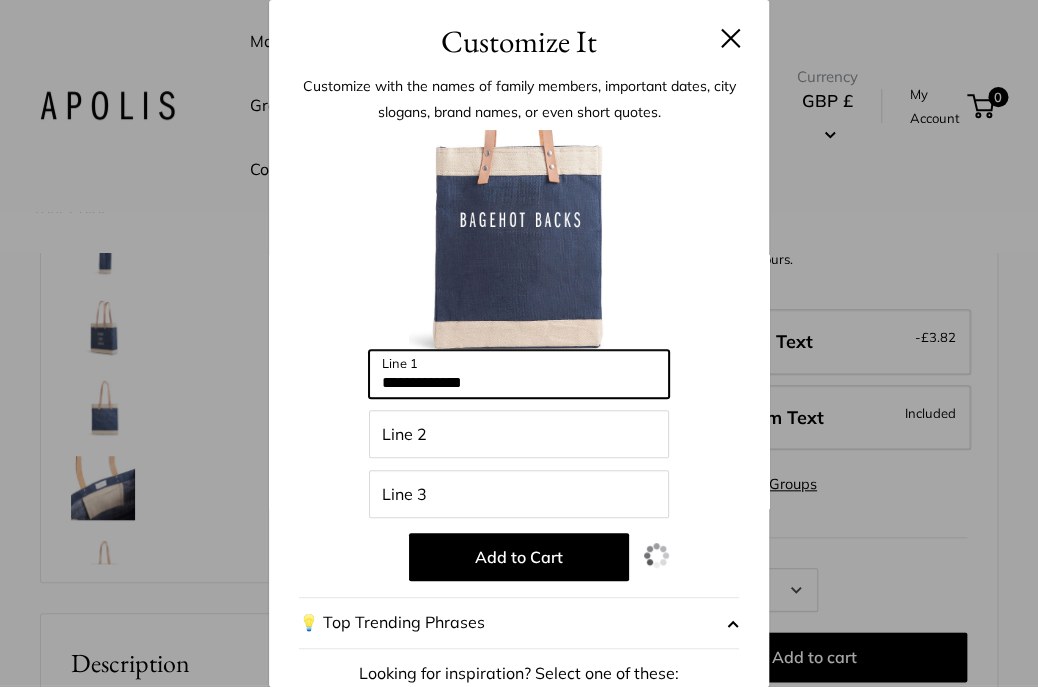 type on "**********" 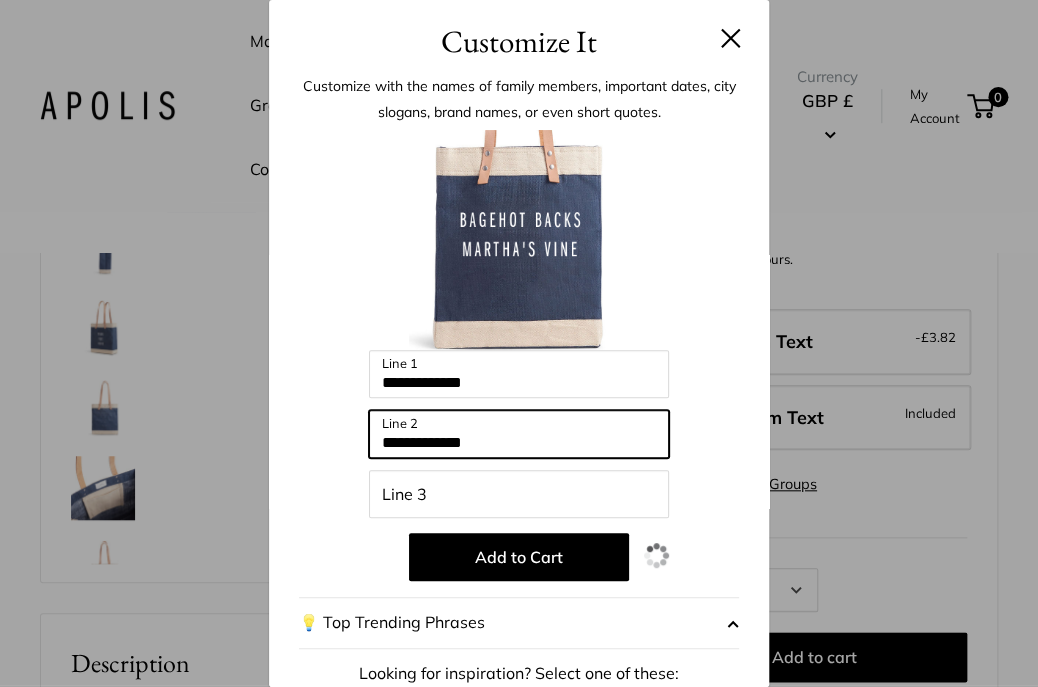 type on "**********" 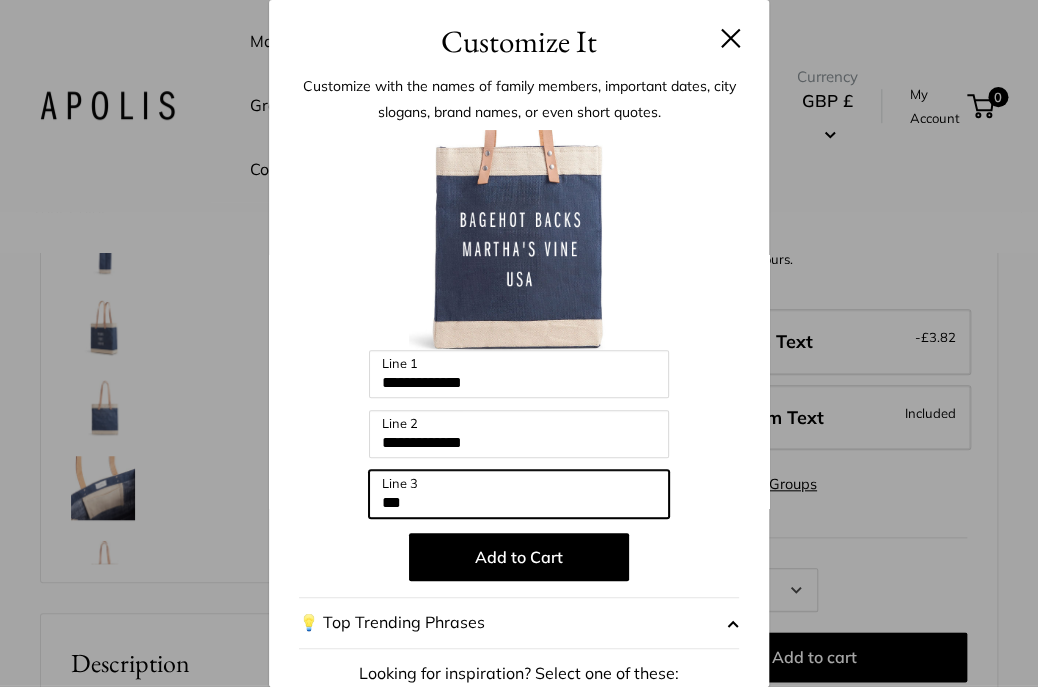 type on "***" 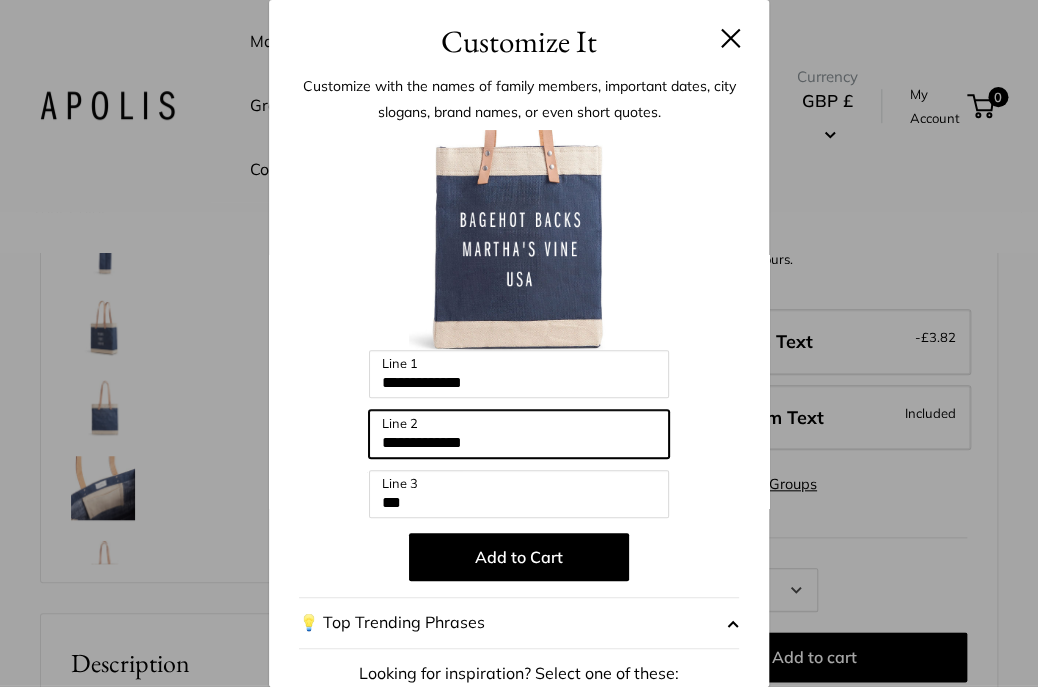 click on "**********" at bounding box center [519, 434] 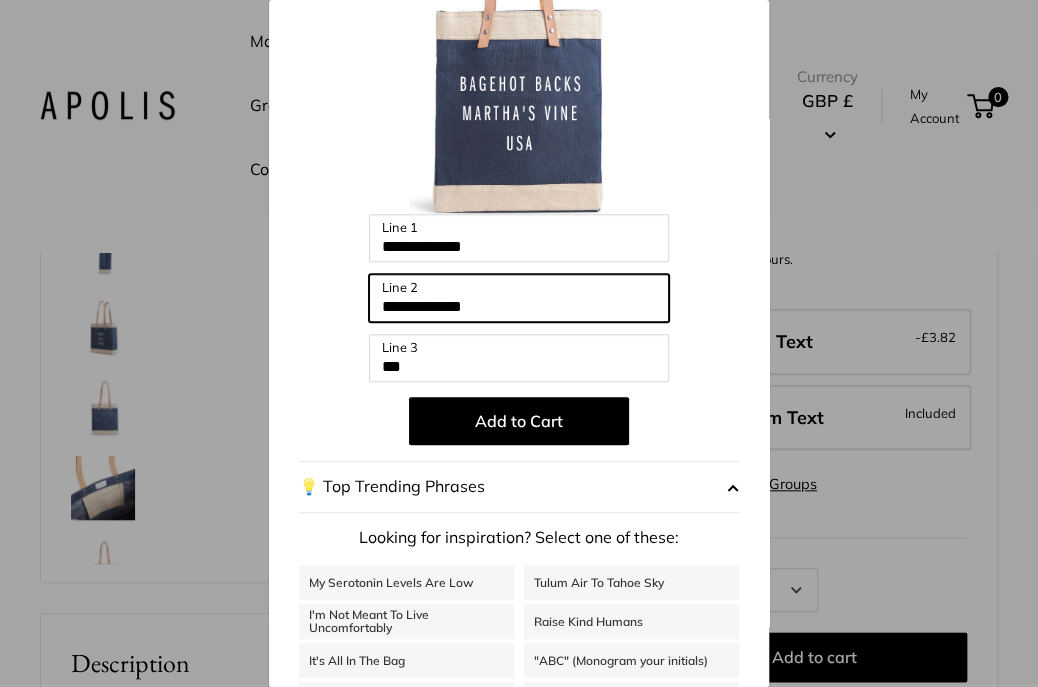 scroll, scrollTop: 136, scrollLeft: 0, axis: vertical 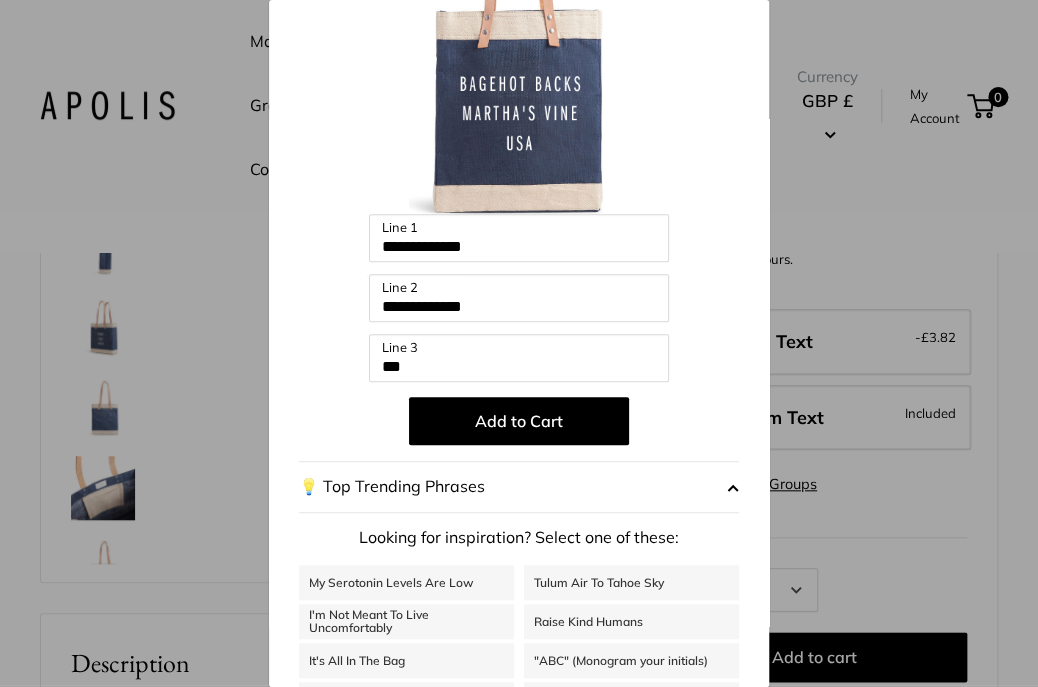 click at bounding box center (733, 487) 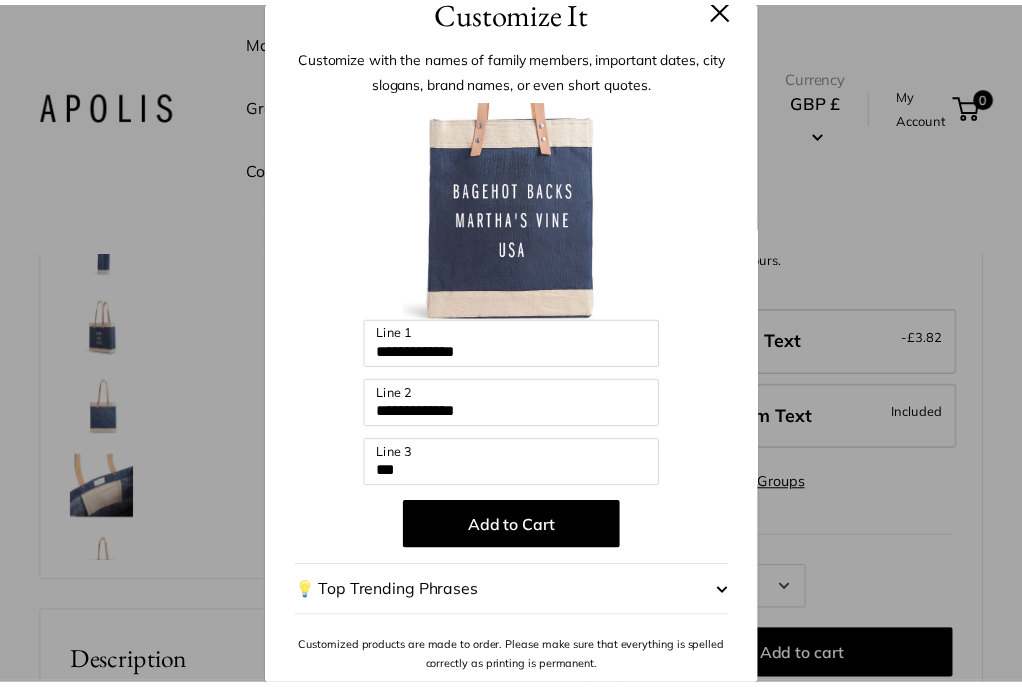 scroll, scrollTop: 0, scrollLeft: 0, axis: both 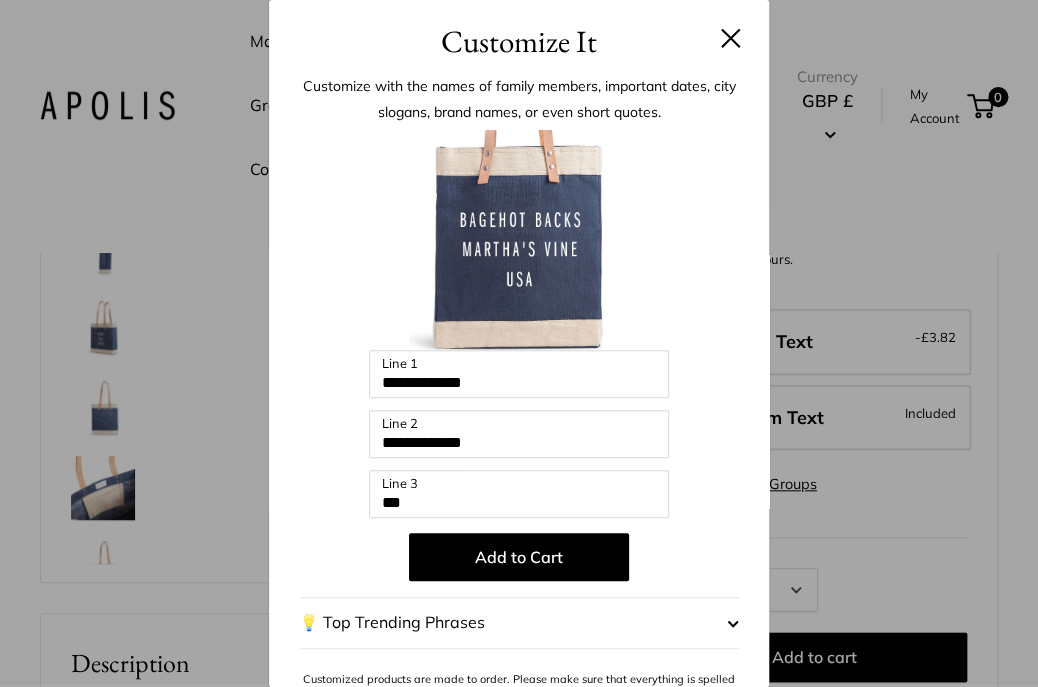 click at bounding box center (731, 38) 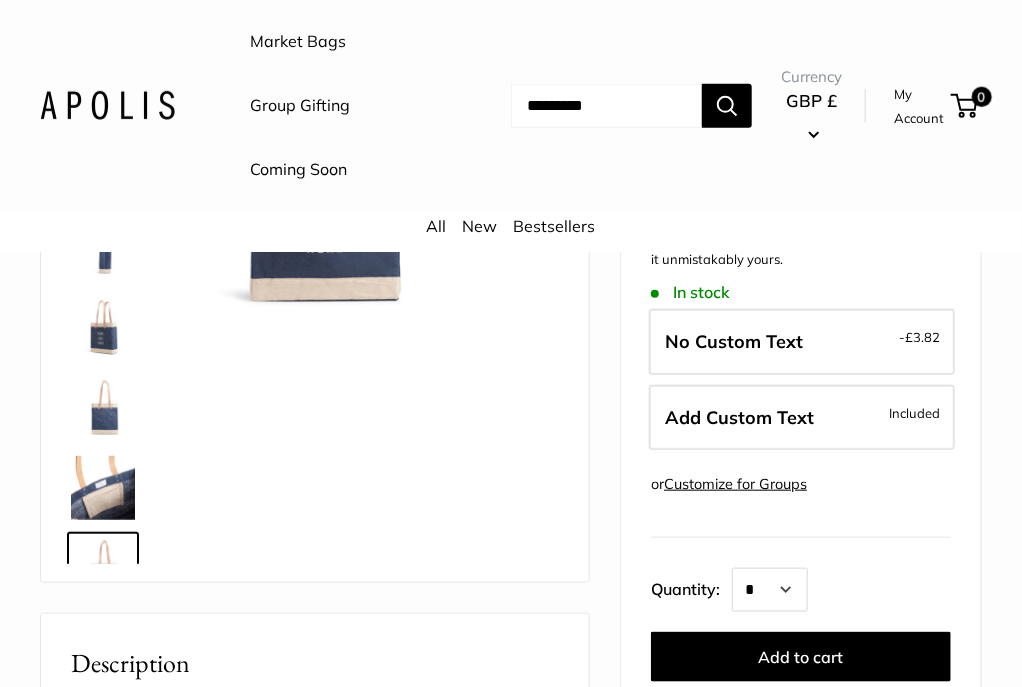 scroll, scrollTop: 48, scrollLeft: 0, axis: vertical 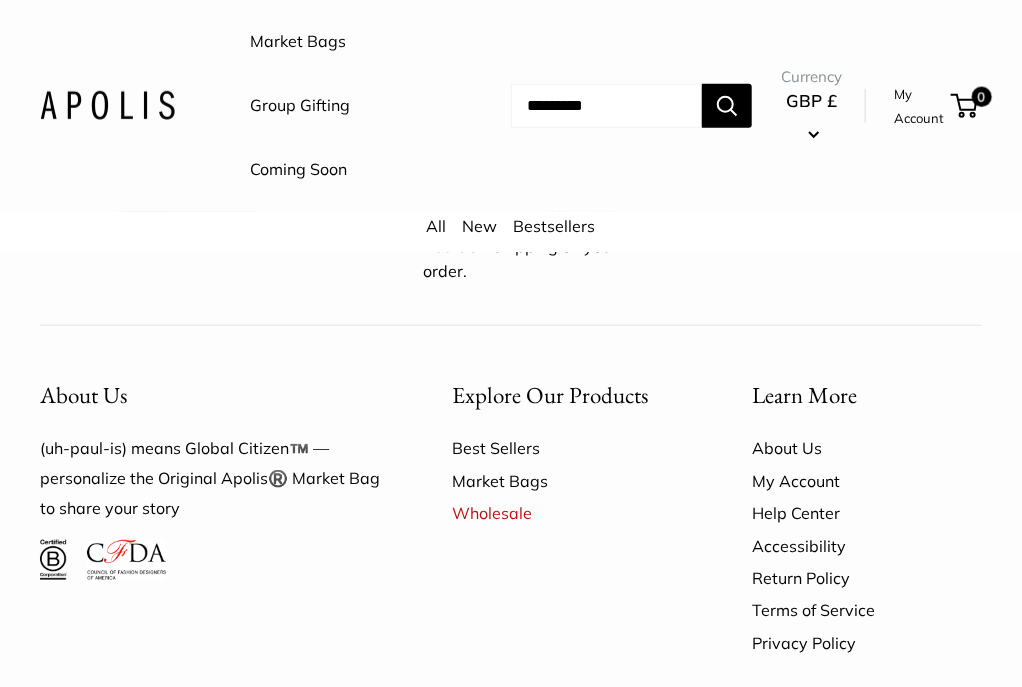 click on "Help Center" at bounding box center (867, 513) 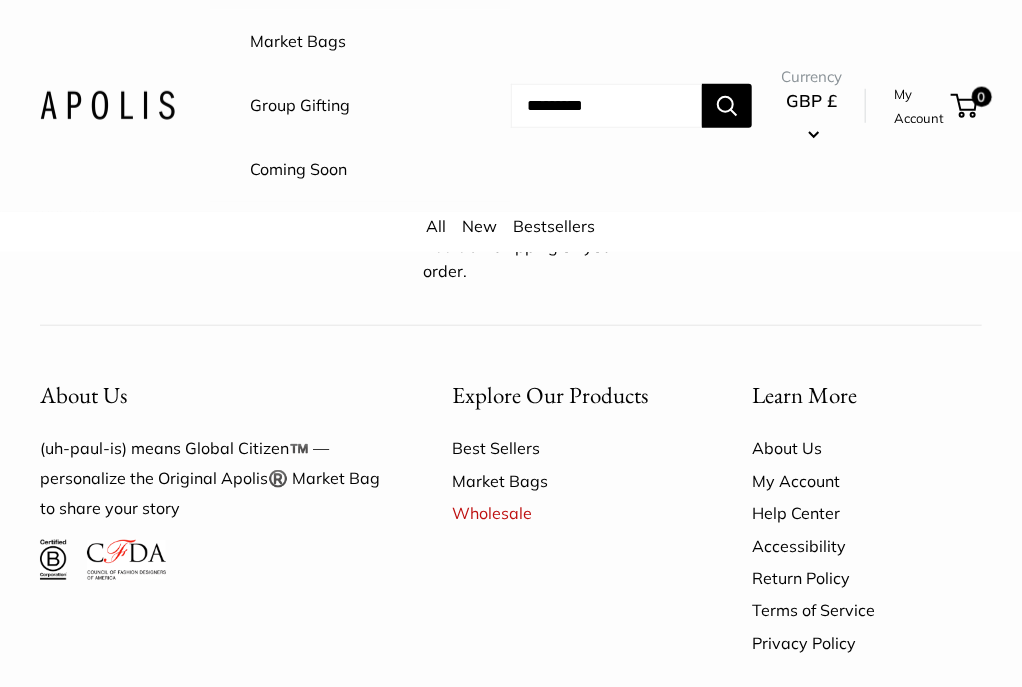 click on "About Us
(uh-paul-is) means Global Citizen™️ — personalize the Original Apolis®️ Market Bag to share your story
Explore Our Products
Best Sellers
Market Bags
Wholesale
Wholesale" at bounding box center (511, 691) 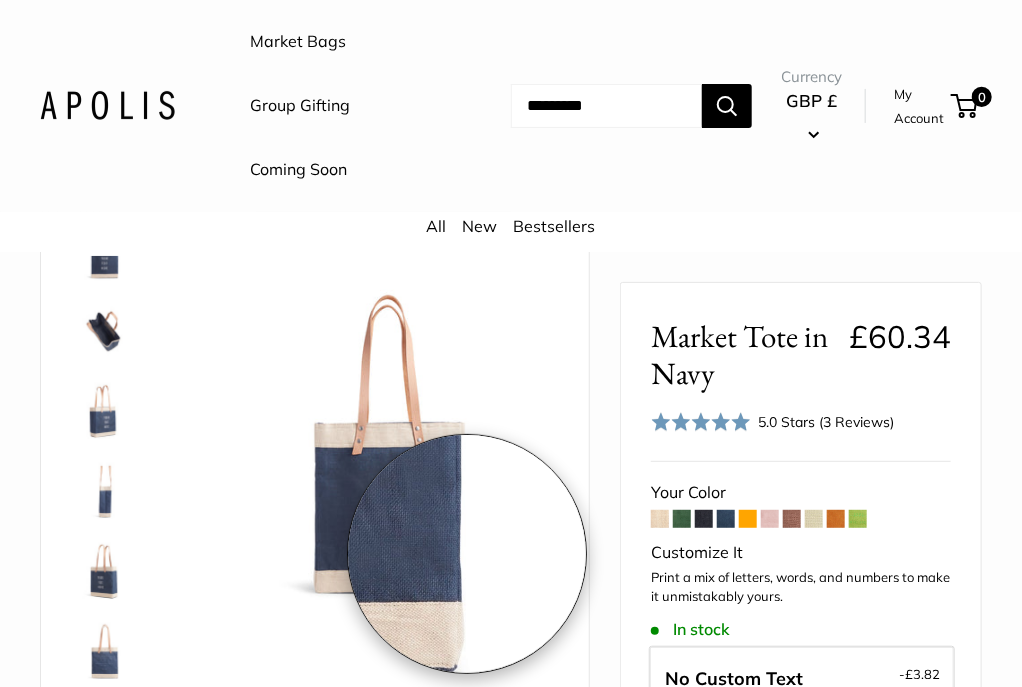 scroll, scrollTop: 55, scrollLeft: 0, axis: vertical 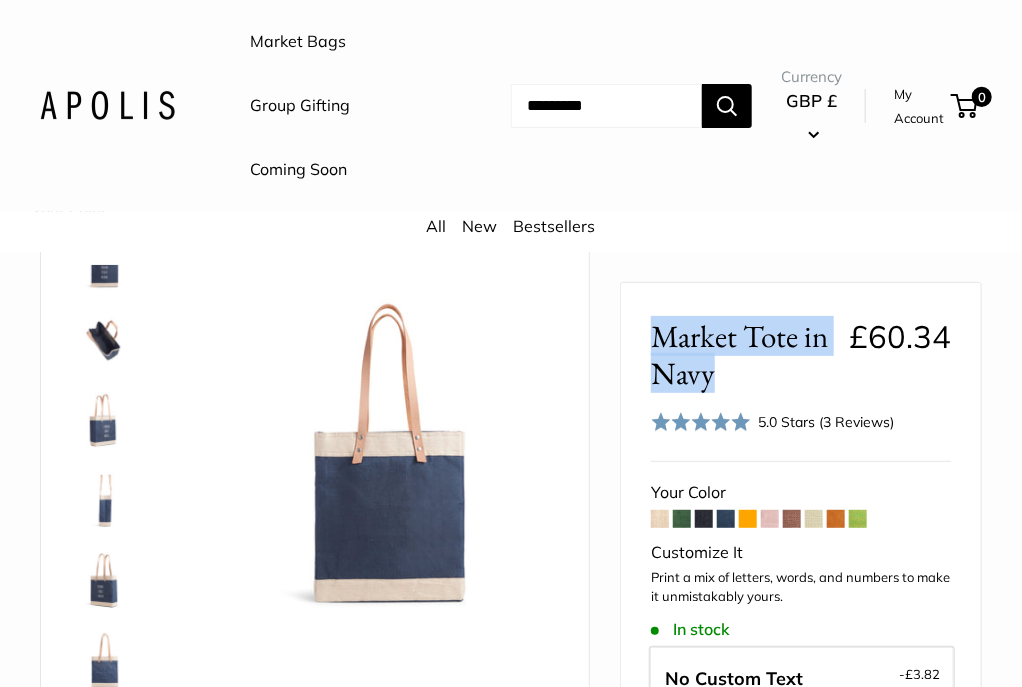 drag, startPoint x: 761, startPoint y: 386, endPoint x: 652, endPoint y: 323, distance: 125.89678 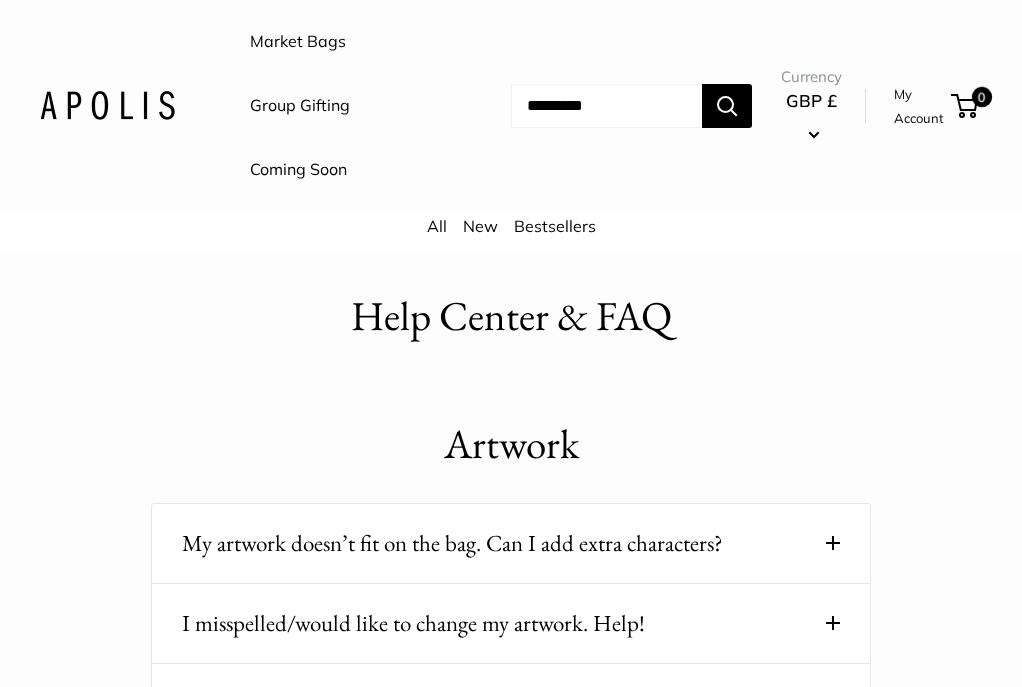 scroll, scrollTop: 0, scrollLeft: 0, axis: both 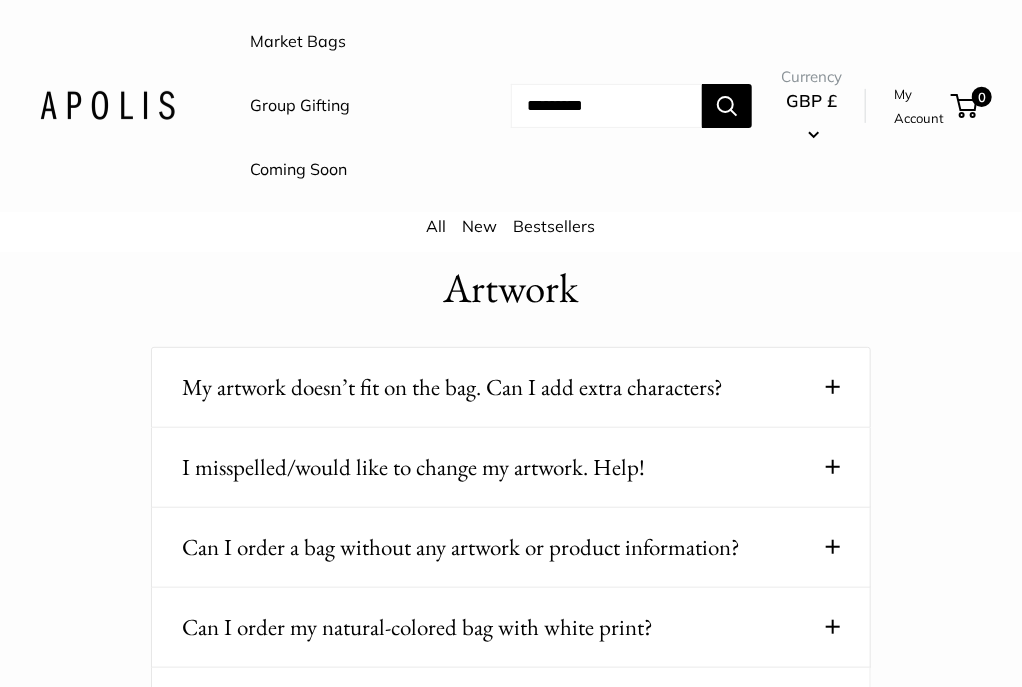 click at bounding box center [833, 387] 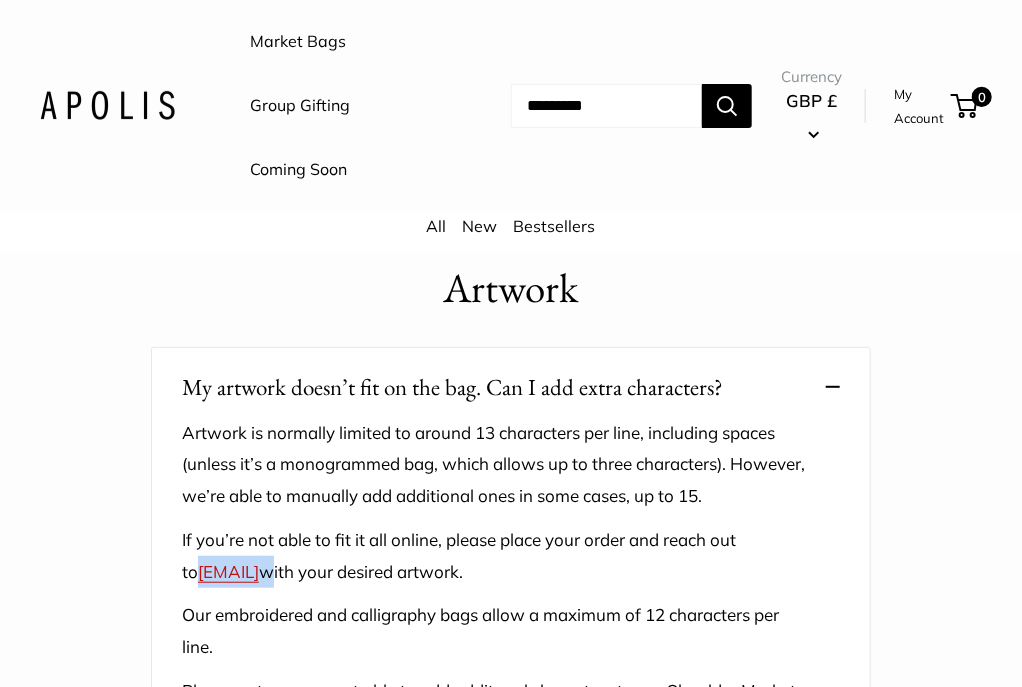 drag, startPoint x: 394, startPoint y: 566, endPoint x: 170, endPoint y: 559, distance: 224.10934 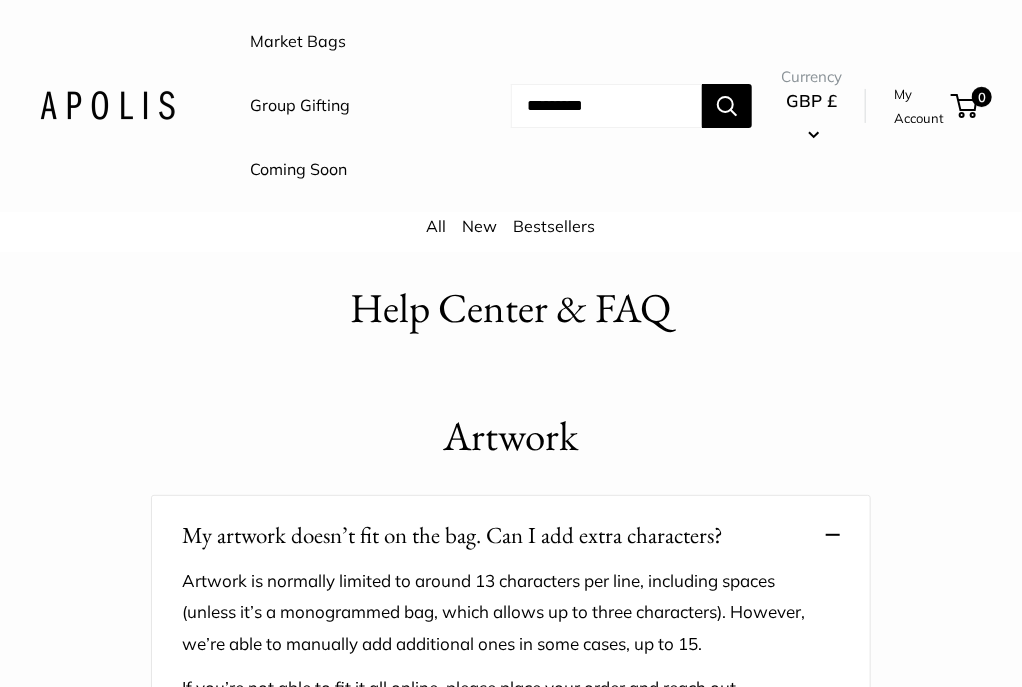 scroll, scrollTop: 7, scrollLeft: 0, axis: vertical 